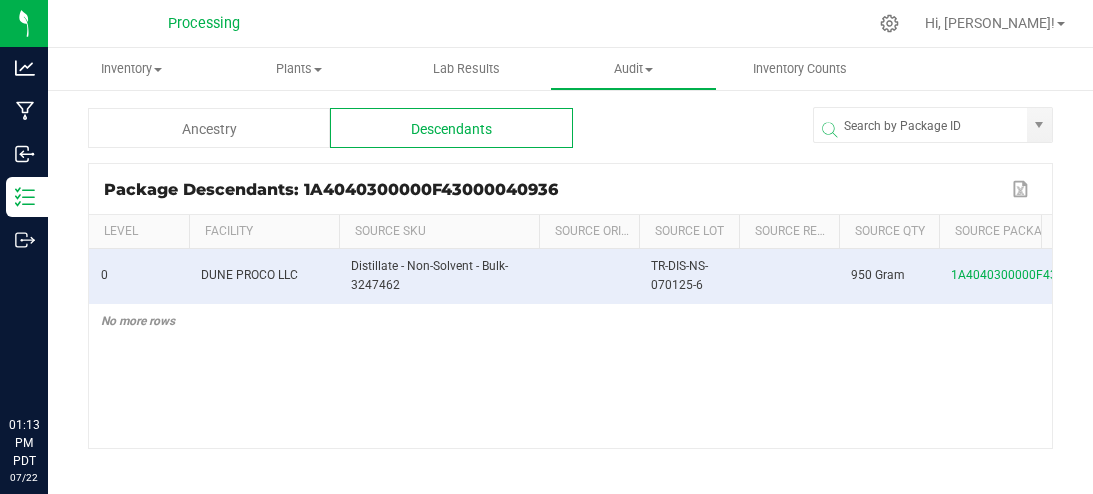 scroll, scrollTop: 0, scrollLeft: 0, axis: both 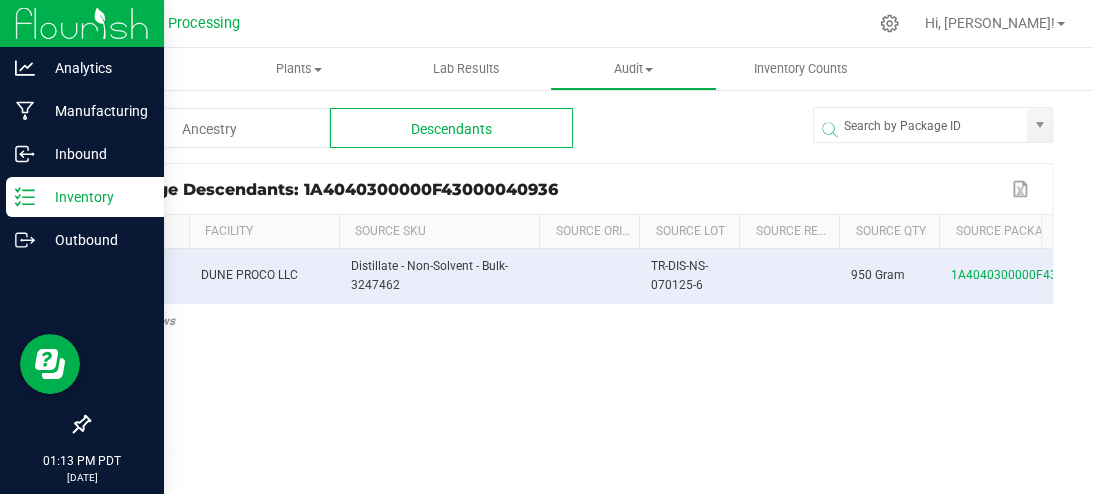 click at bounding box center [82, 23] 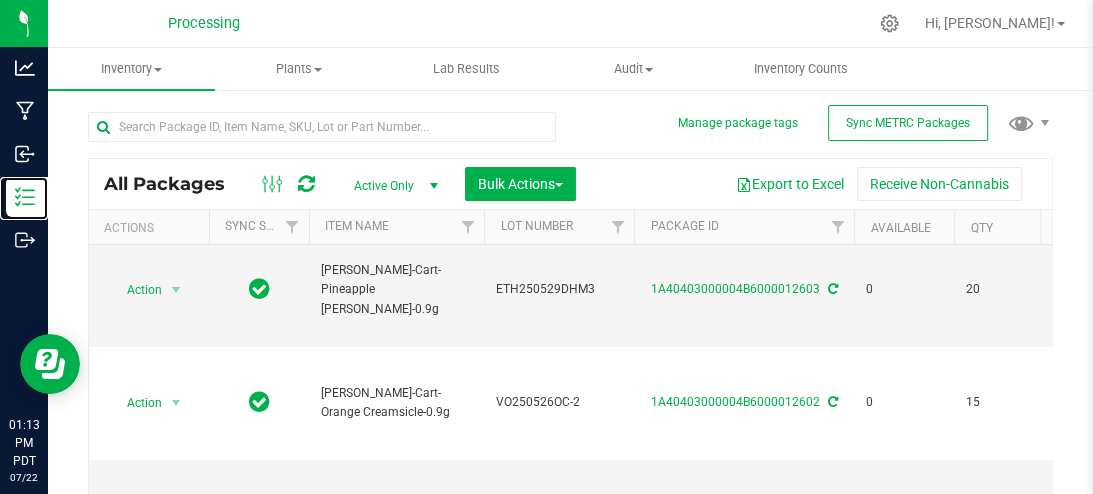 scroll, scrollTop: 0, scrollLeft: 0, axis: both 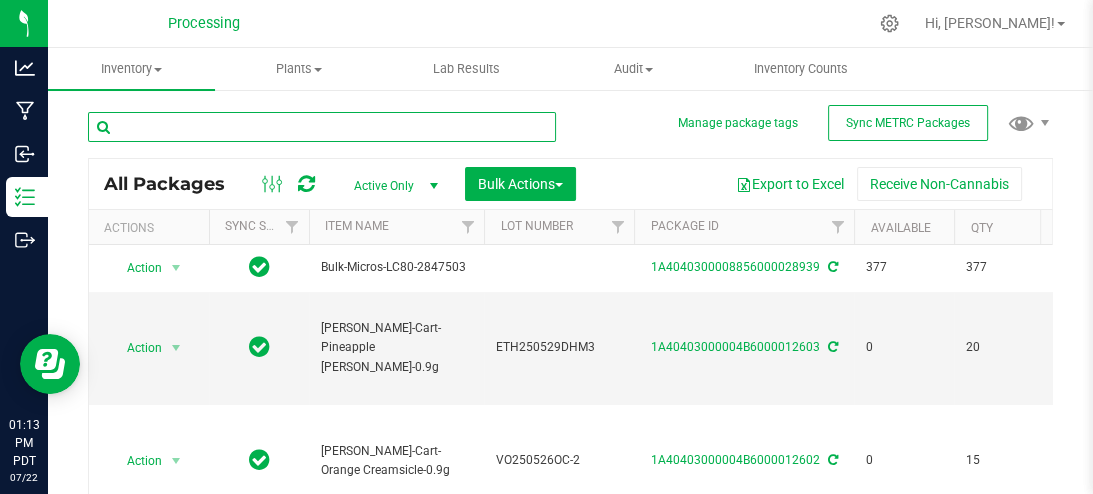 click at bounding box center [322, 127] 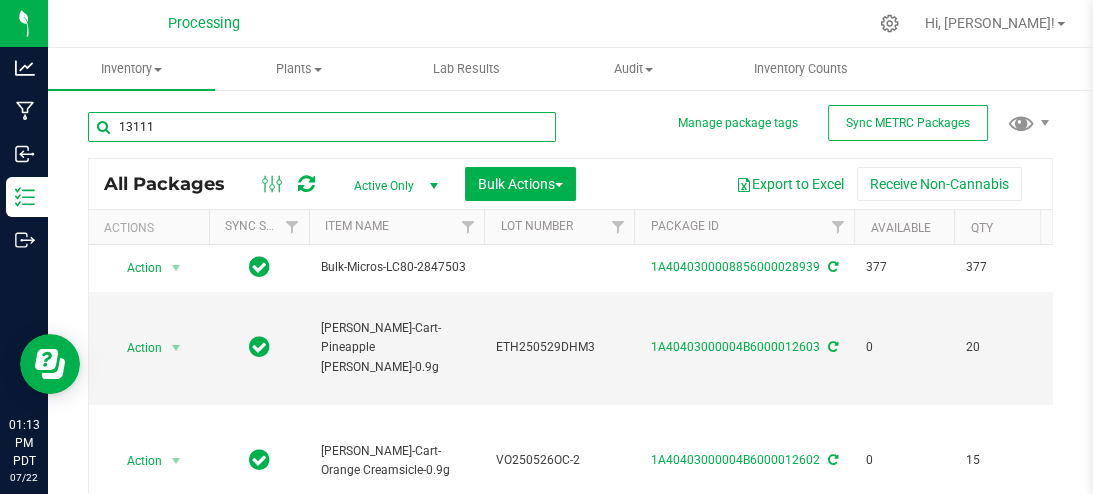 type on "13111" 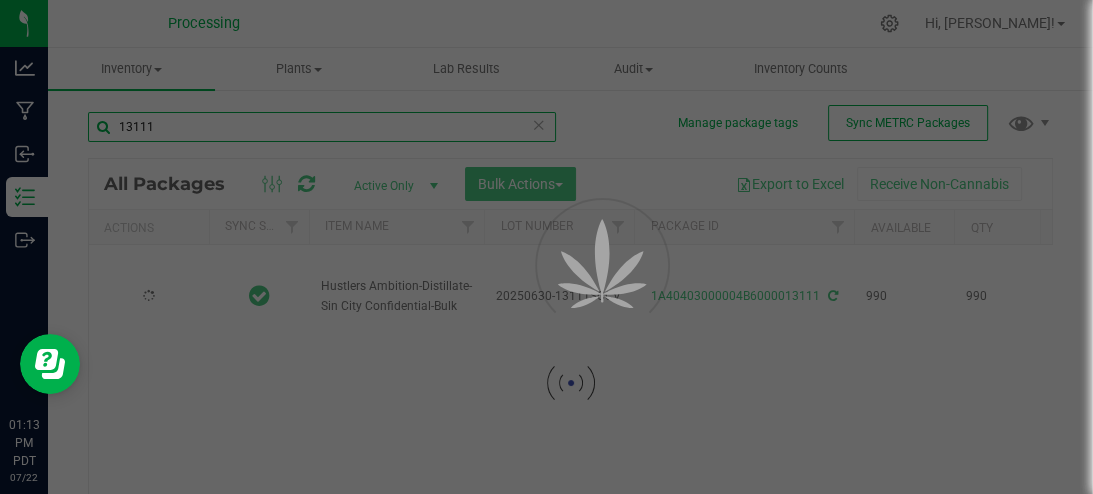 type on "[DATE]" 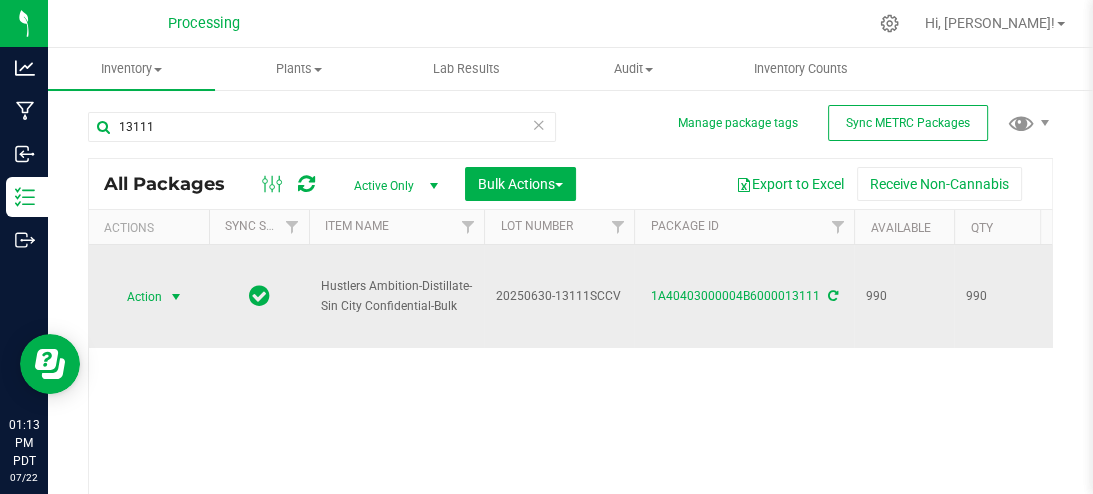 click at bounding box center [176, 297] 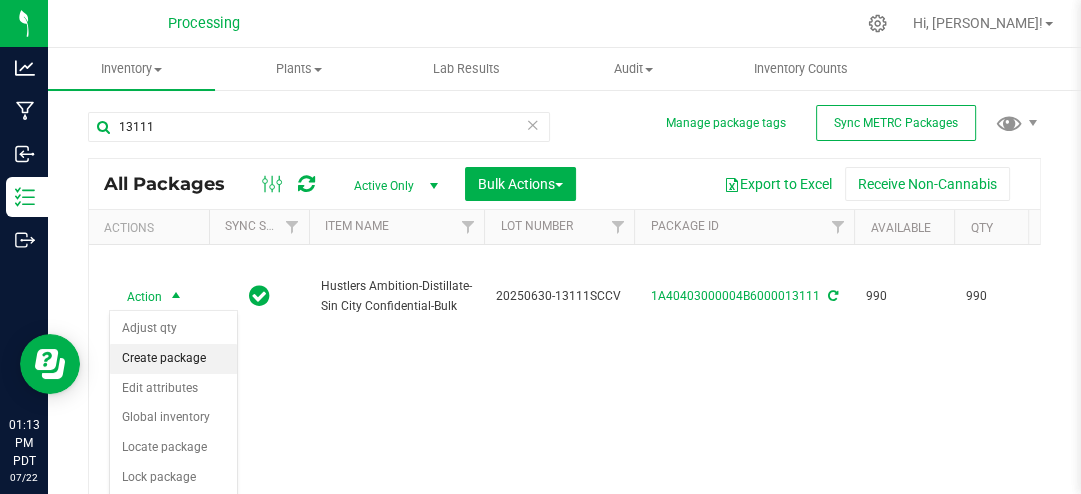 click on "Create package" at bounding box center [173, 359] 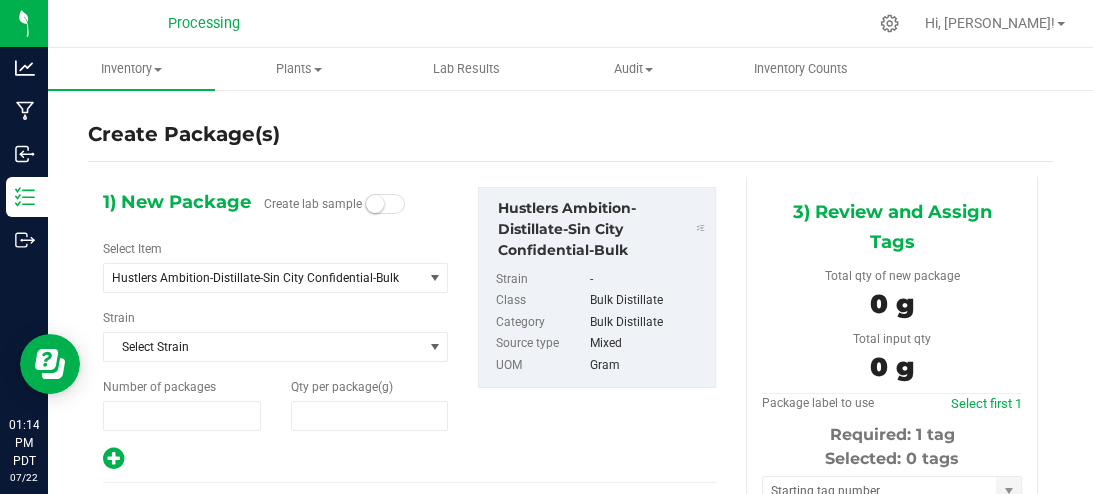 type on "1" 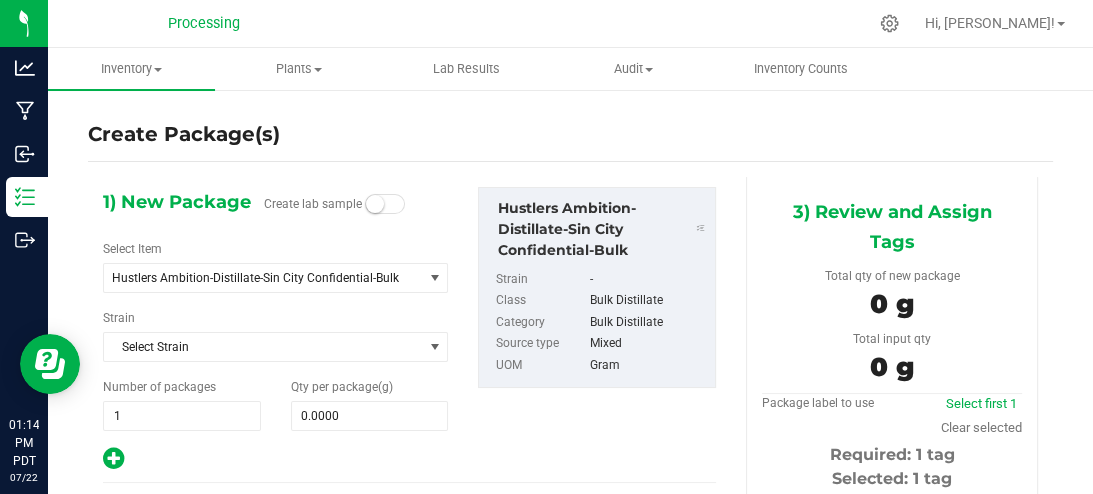type on "0.0000 g" 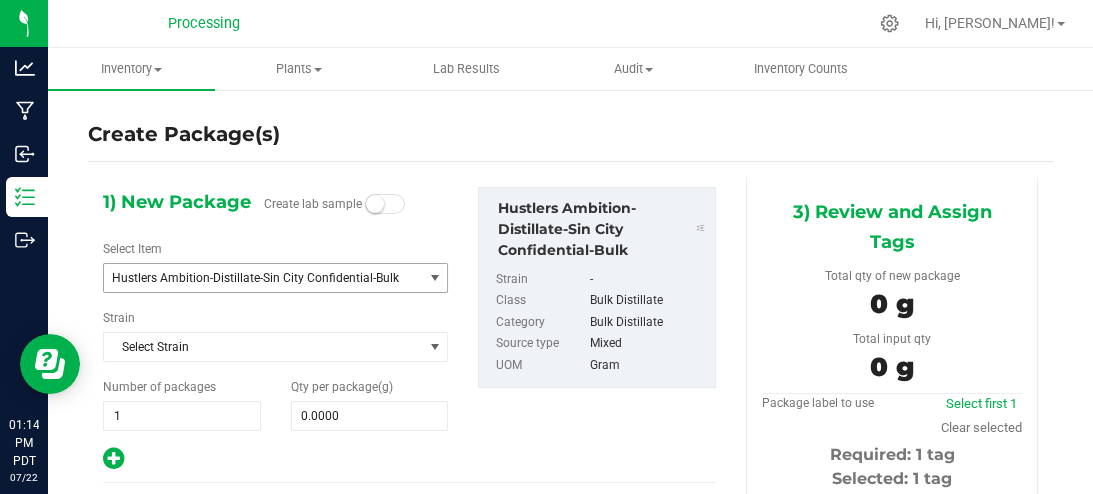click on "Hustlers Ambition-Distillate-Sin City Confidential-Bulk" at bounding box center (263, 278) 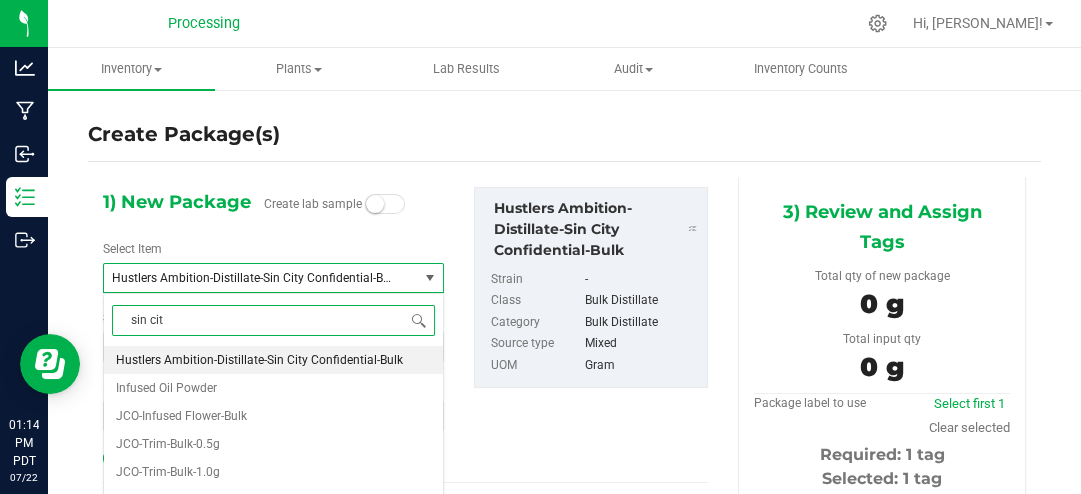 type on "sin city" 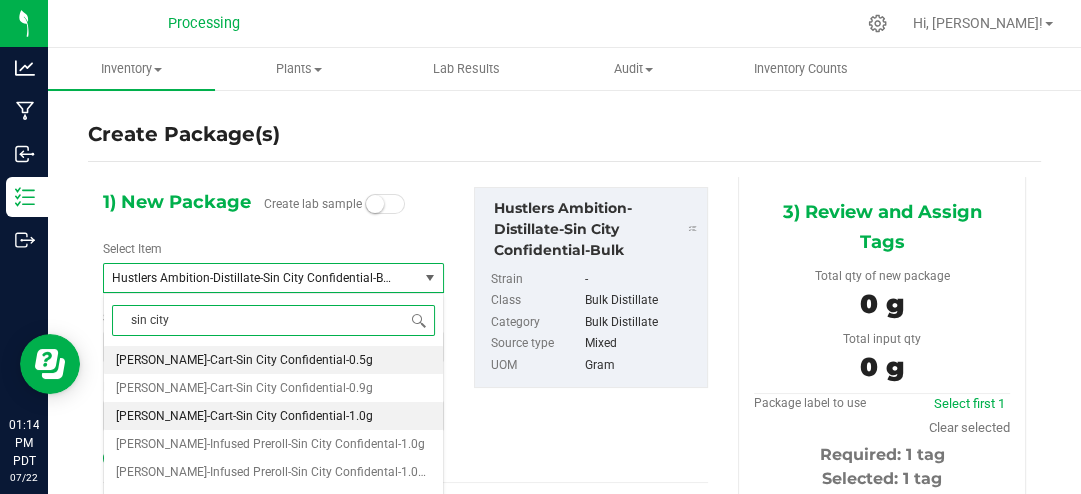 click on "[PERSON_NAME]-Cart-Sin City Confidential-1.0g" at bounding box center (273, 416) 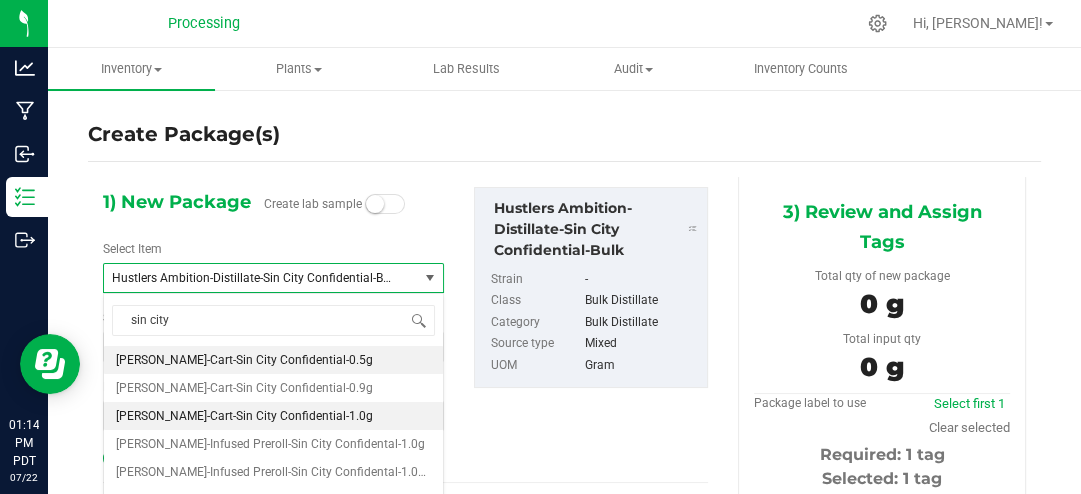 type 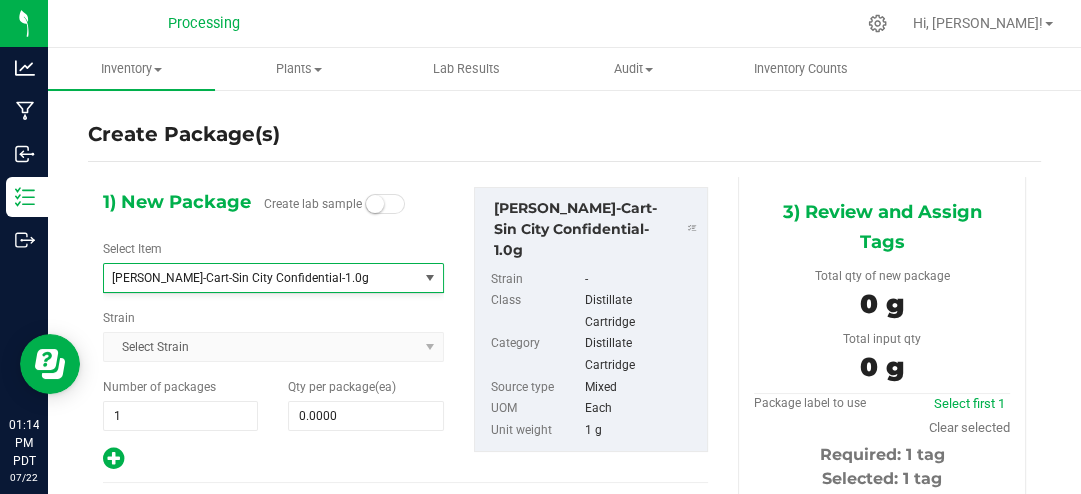 type on "0" 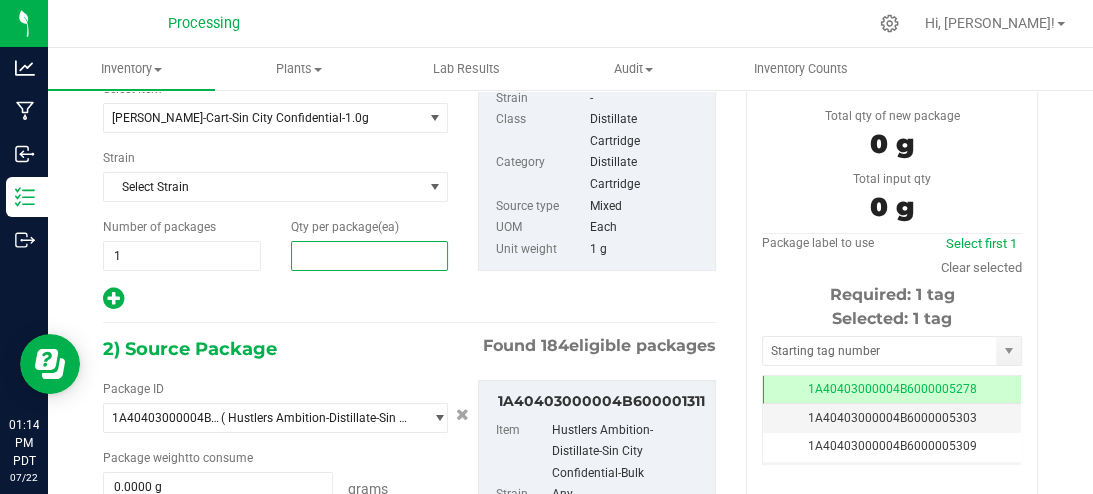 click at bounding box center (370, 256) 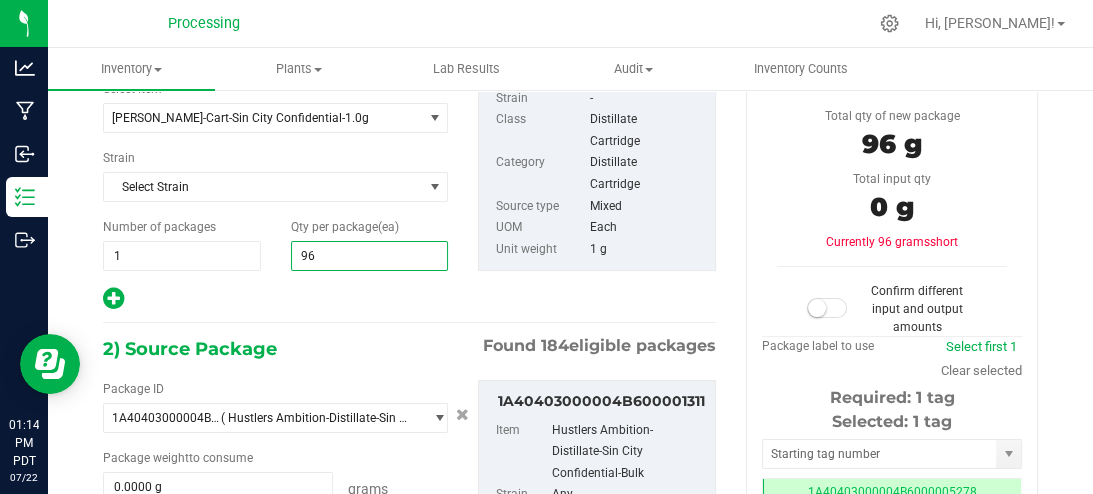 type on "965" 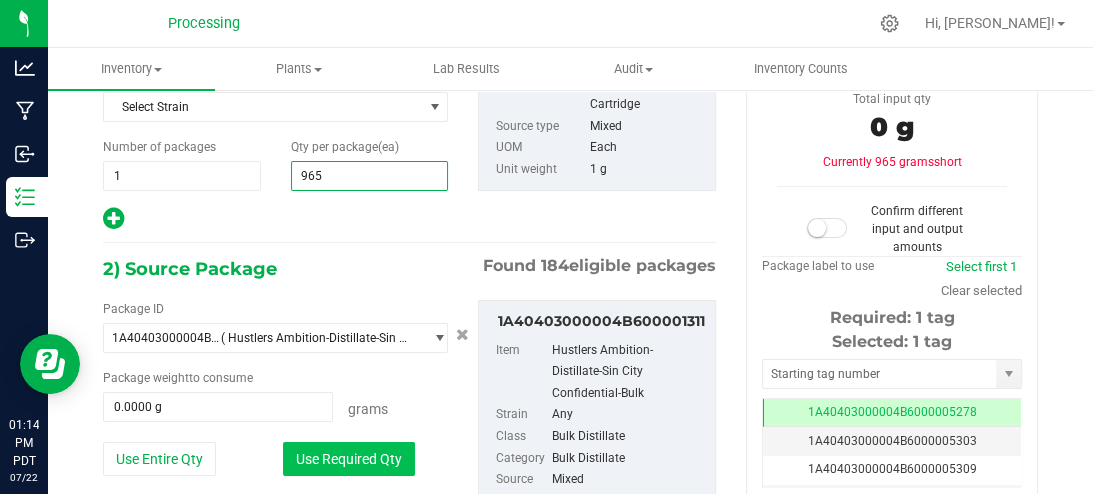 type on "965" 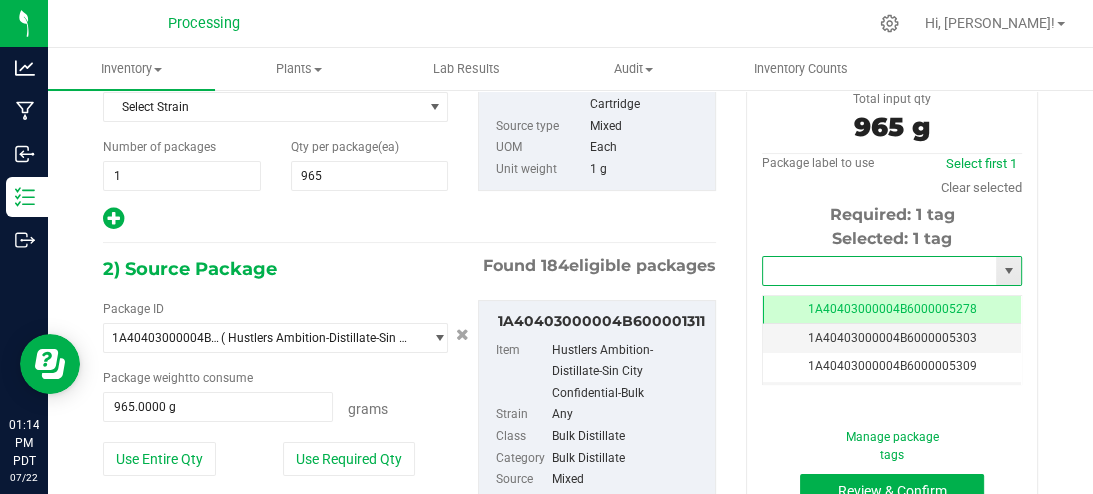 click at bounding box center [879, 271] 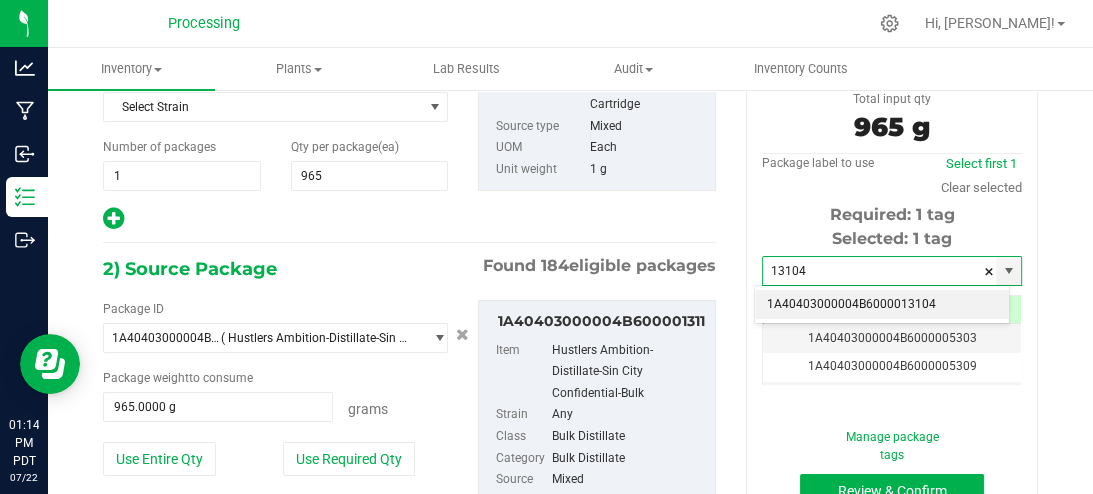 click on "1A40403000004B6000013104" at bounding box center [882, 305] 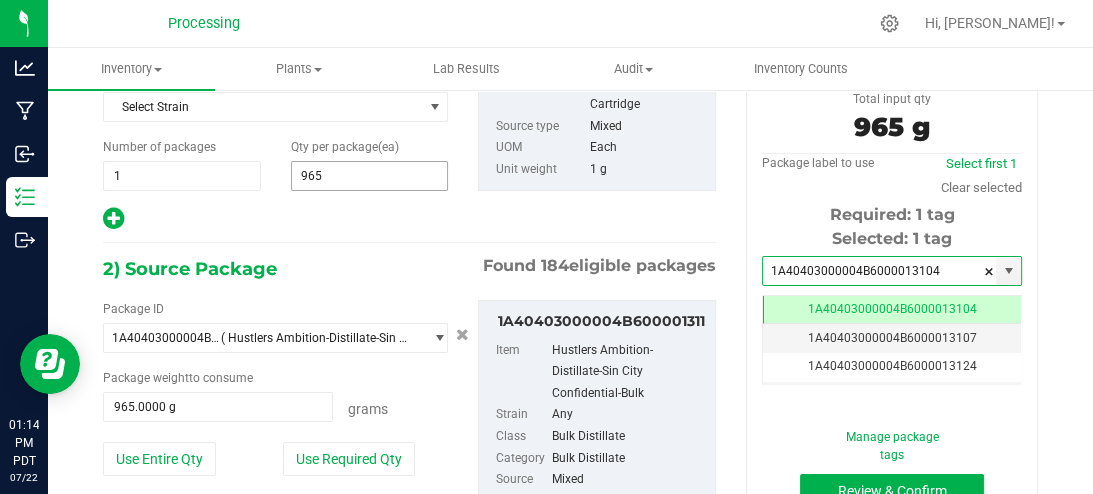 type on "1A40403000004B6000013104" 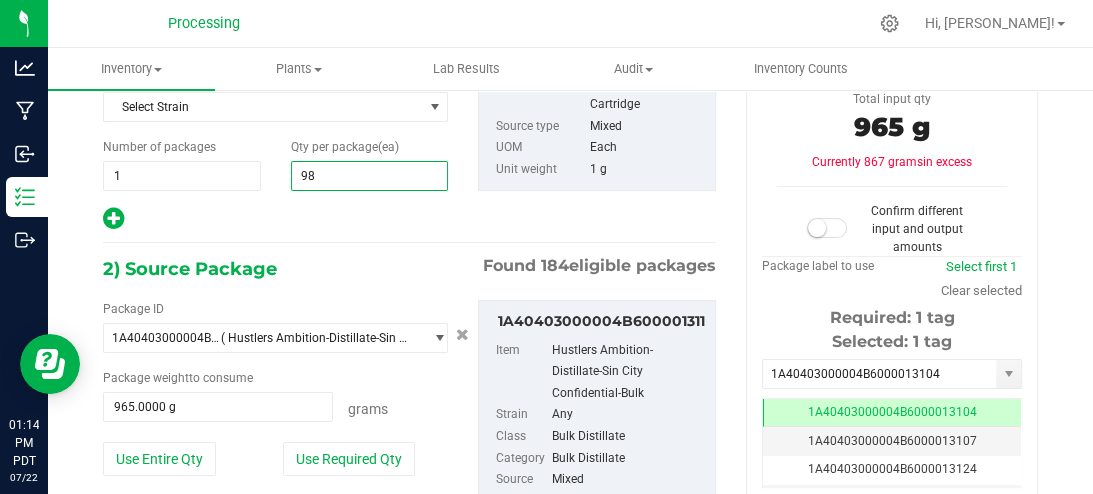type on "982" 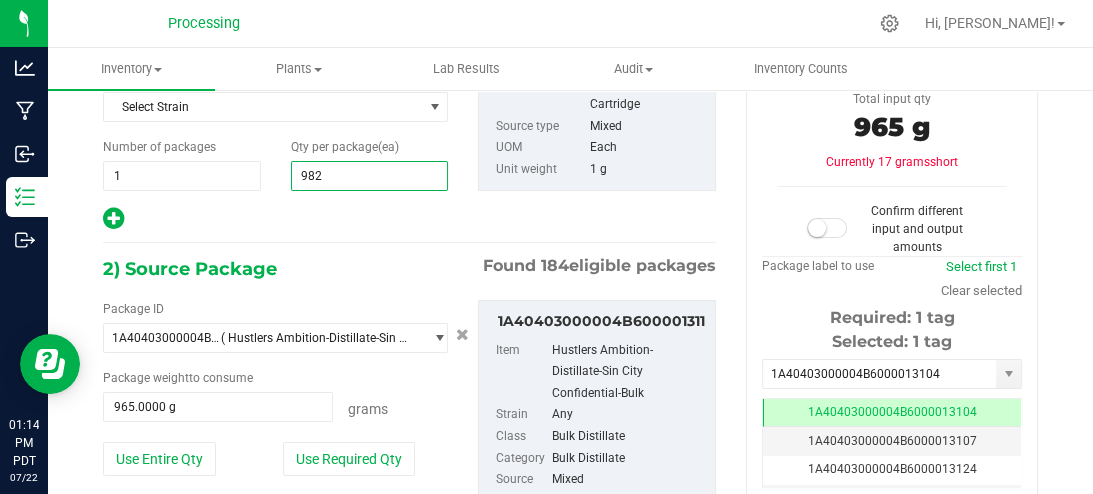 type on "982" 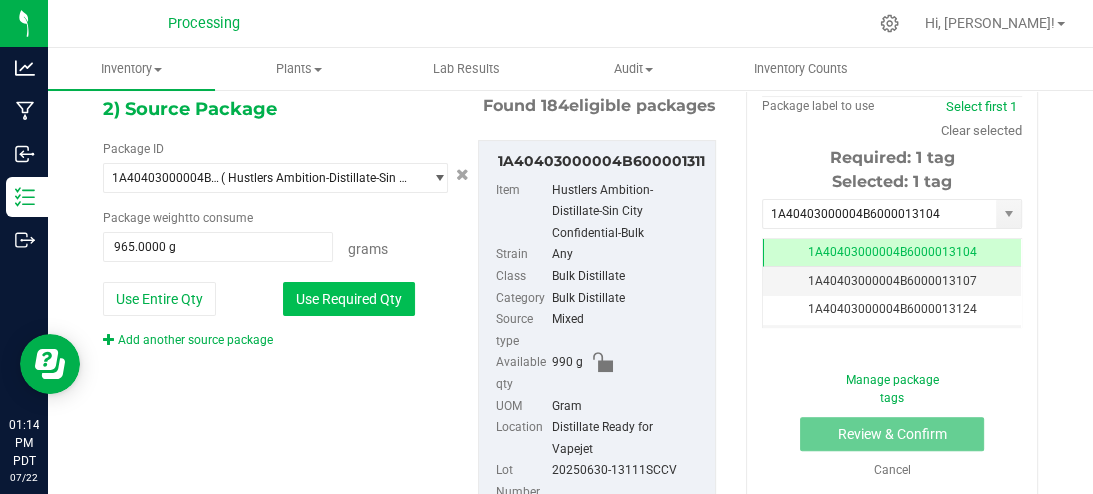 click on "Use Required Qty" at bounding box center (349, 299) 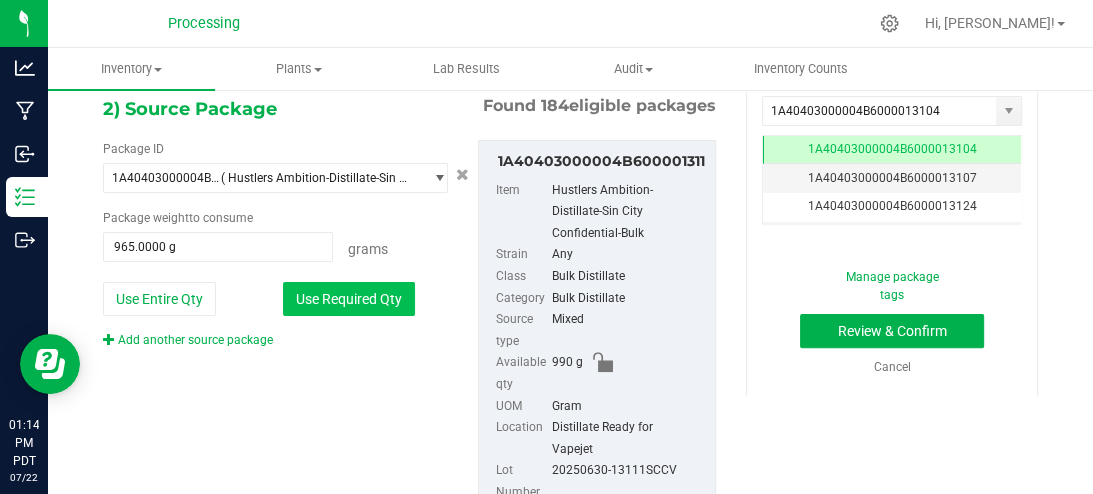 type on "982.0000 g" 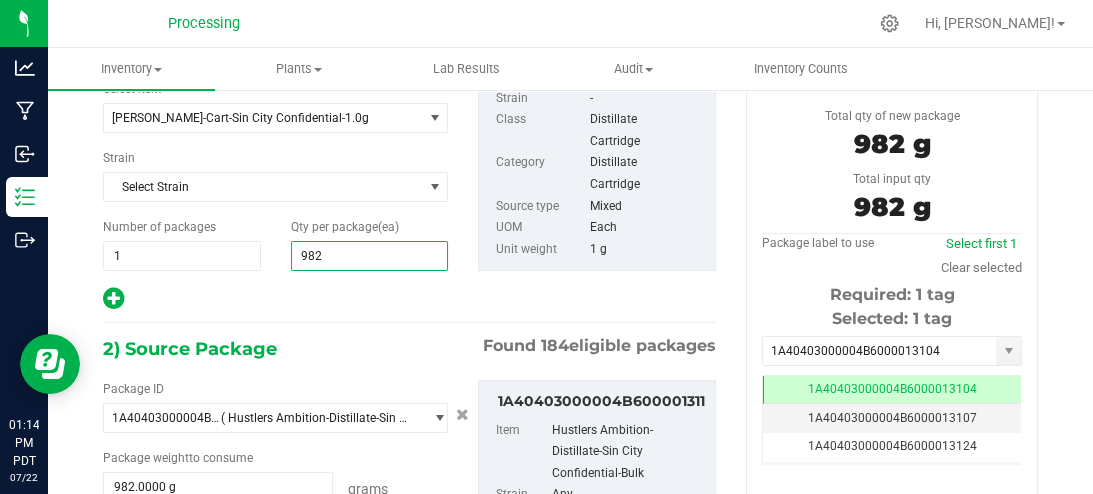 click on "982 982" at bounding box center [370, 256] 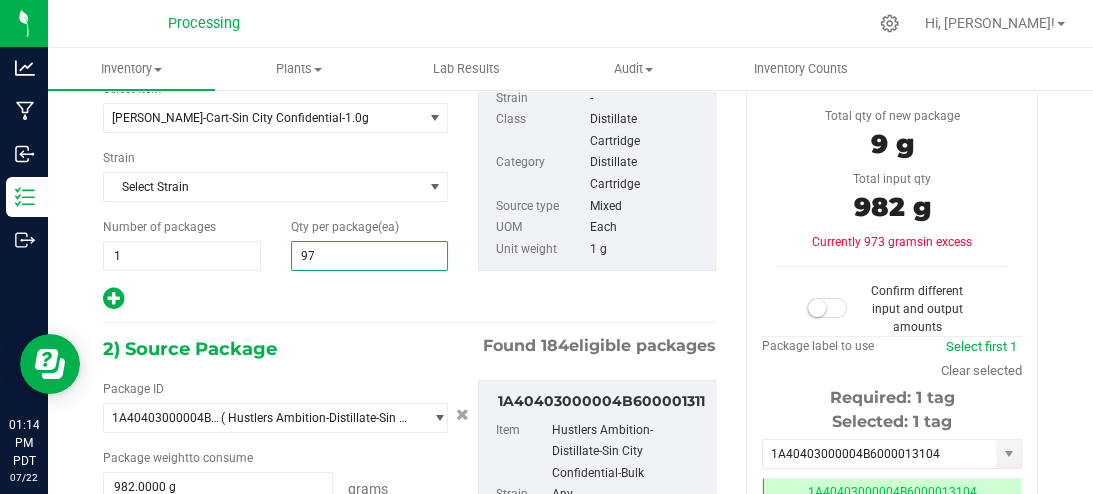 type on "977" 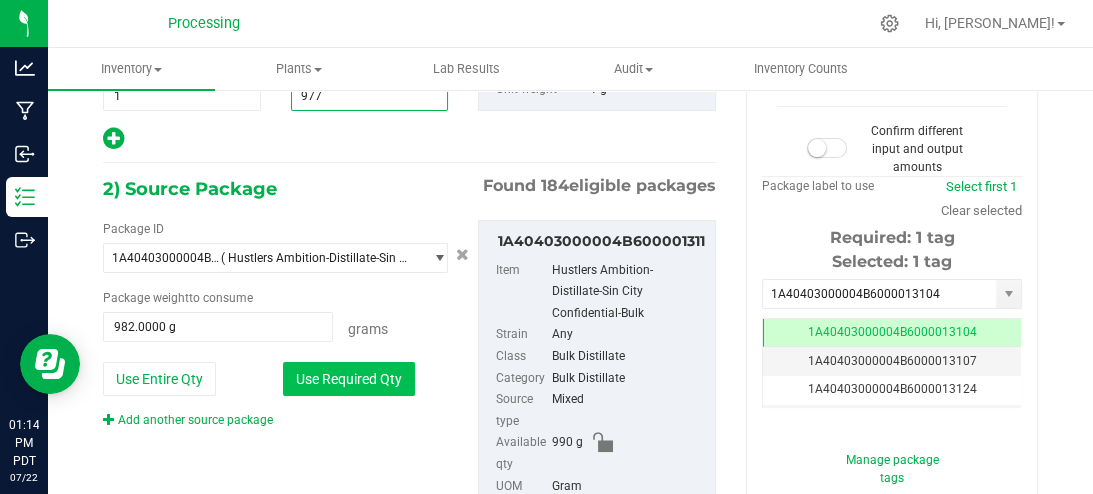 type on "977" 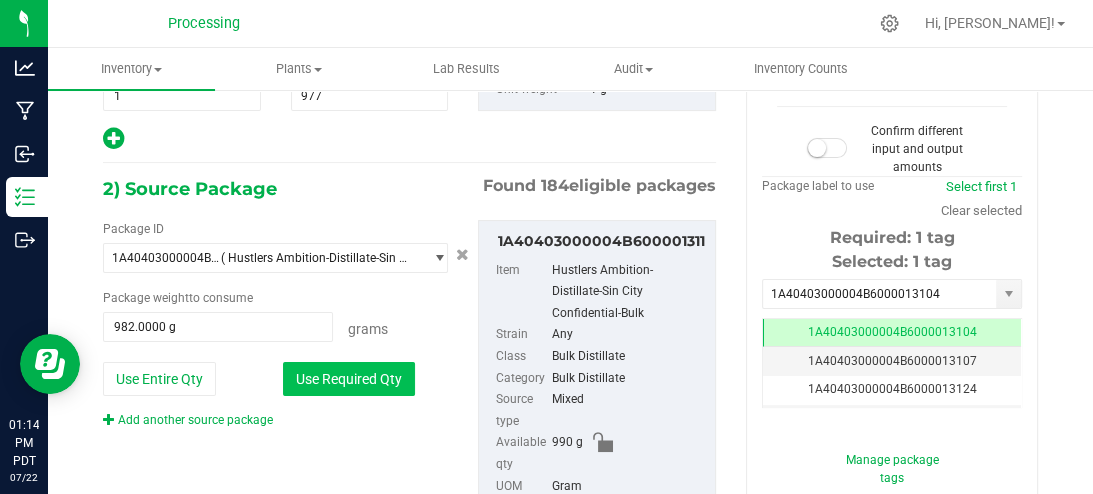 click on "Use Required Qty" at bounding box center [349, 379] 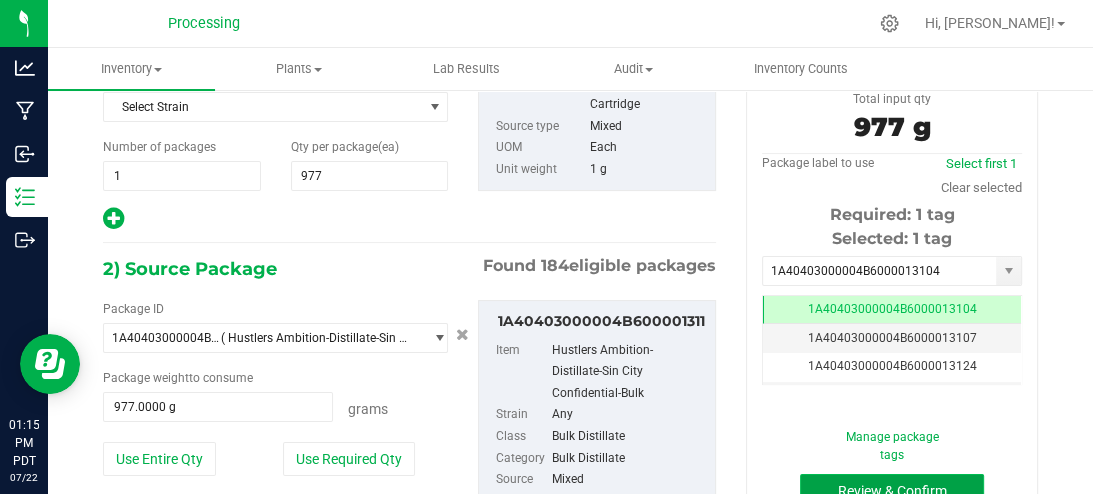 click on "Review & Confirm" at bounding box center [892, 491] 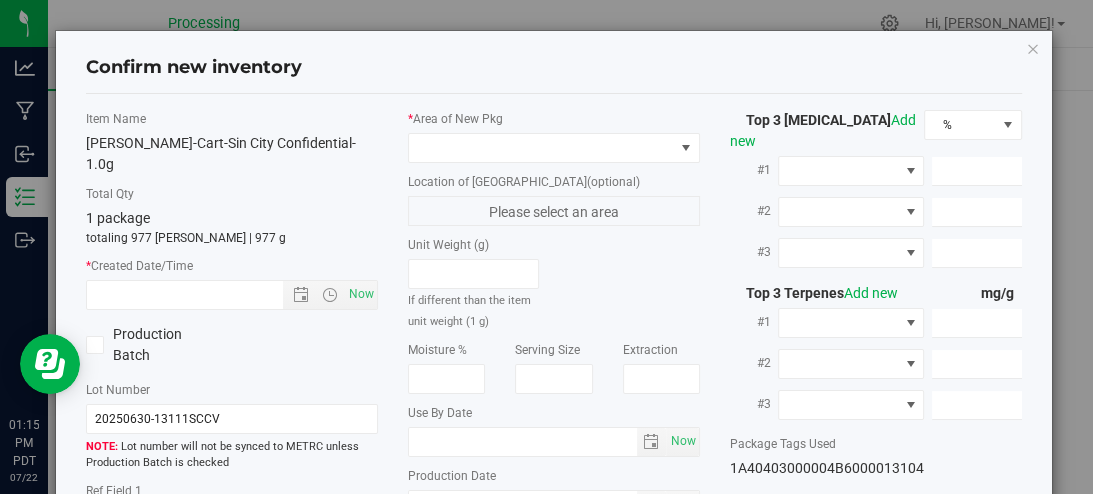 type on "[DATE]" 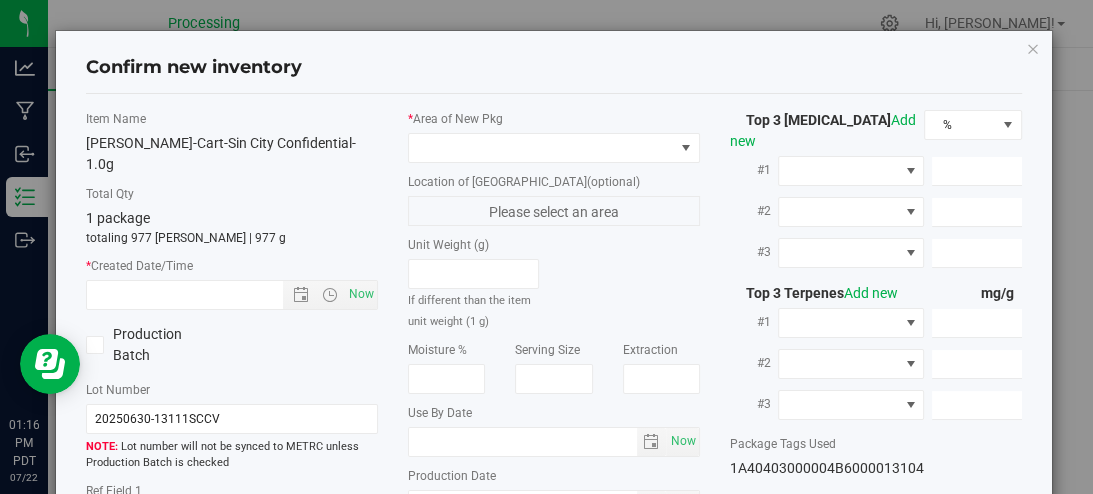 click on "*
Area of [GEOGRAPHIC_DATA]" at bounding box center [554, 136] 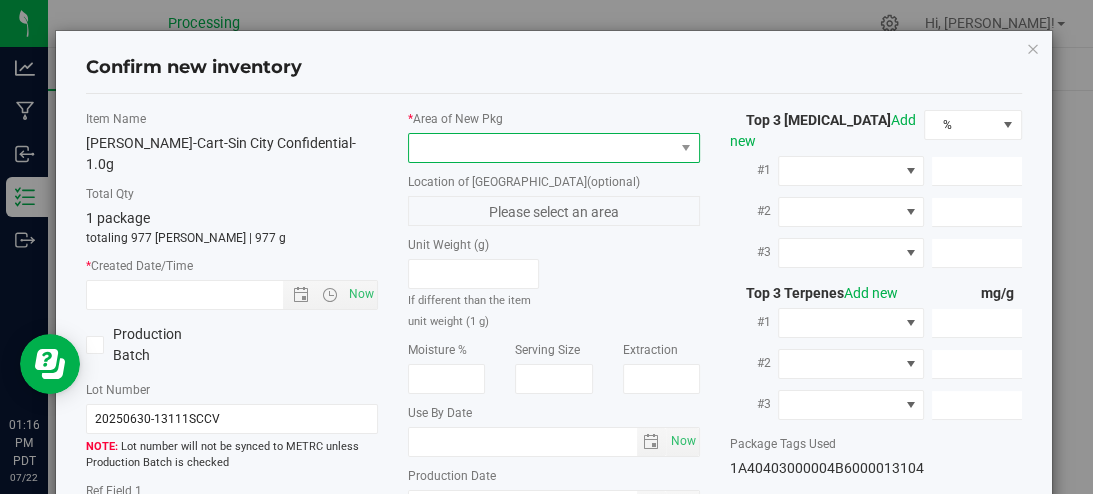 click at bounding box center (686, 148) 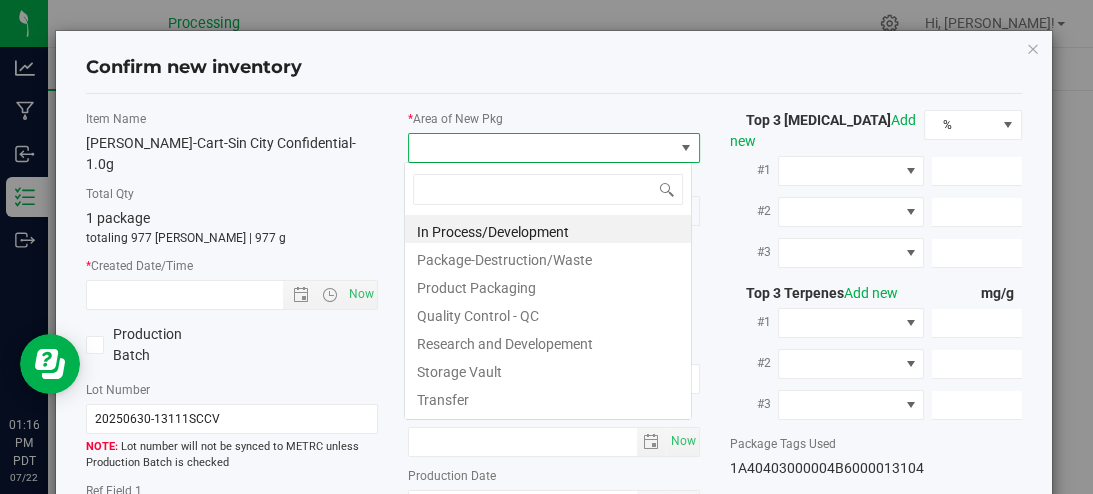 scroll, scrollTop: 99970, scrollLeft: 99712, axis: both 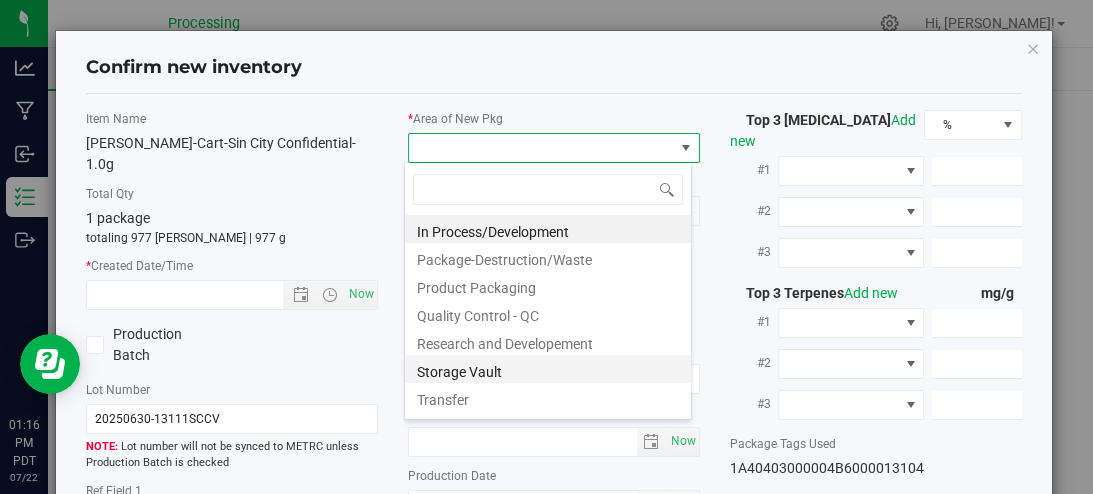 click on "Storage Vault" at bounding box center [548, 369] 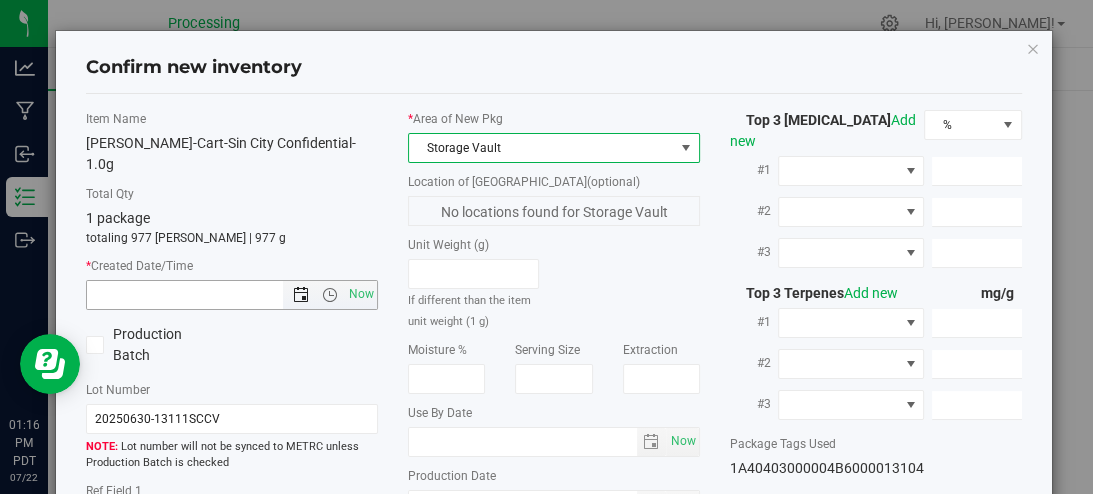 click at bounding box center [301, 295] 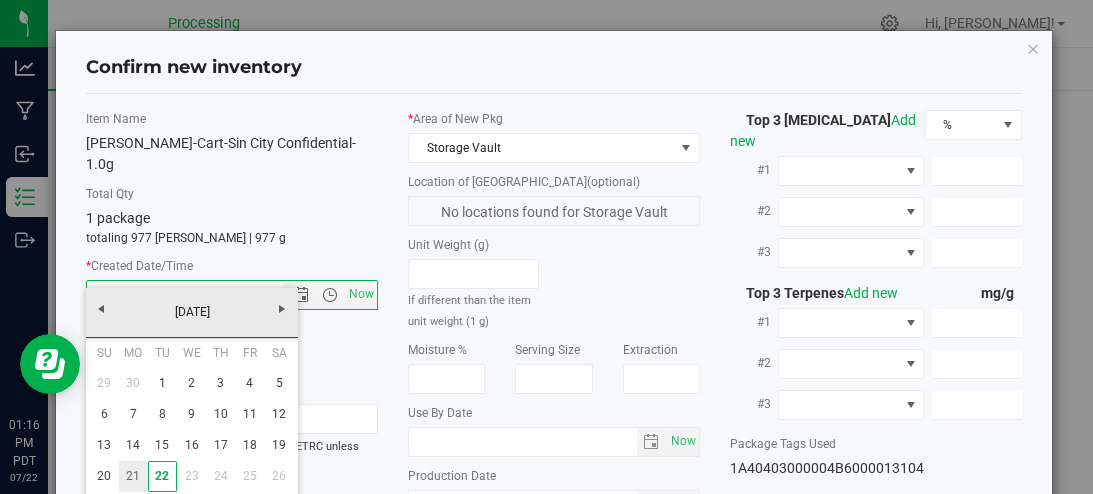 click on "21" at bounding box center [133, 476] 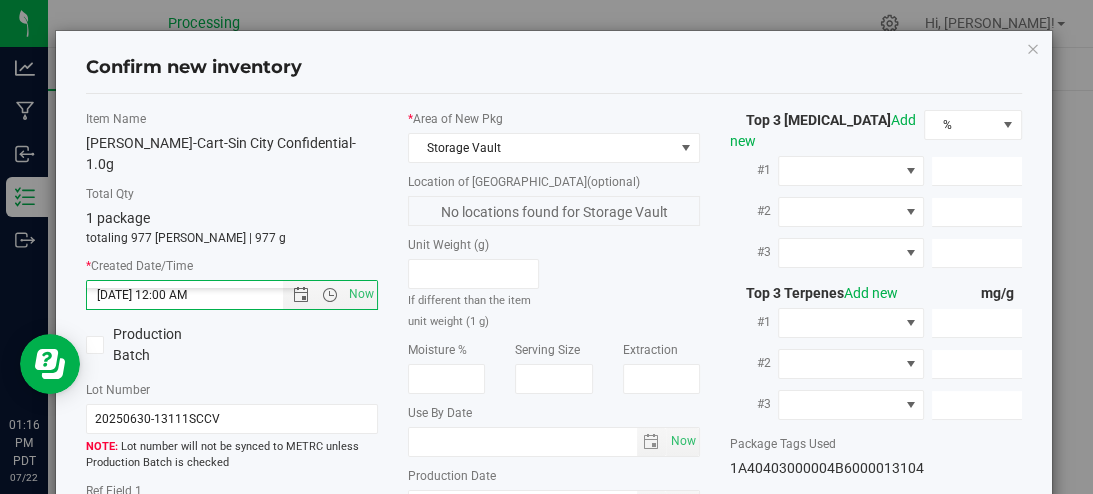 type on "[DATE] 1:16 PM" 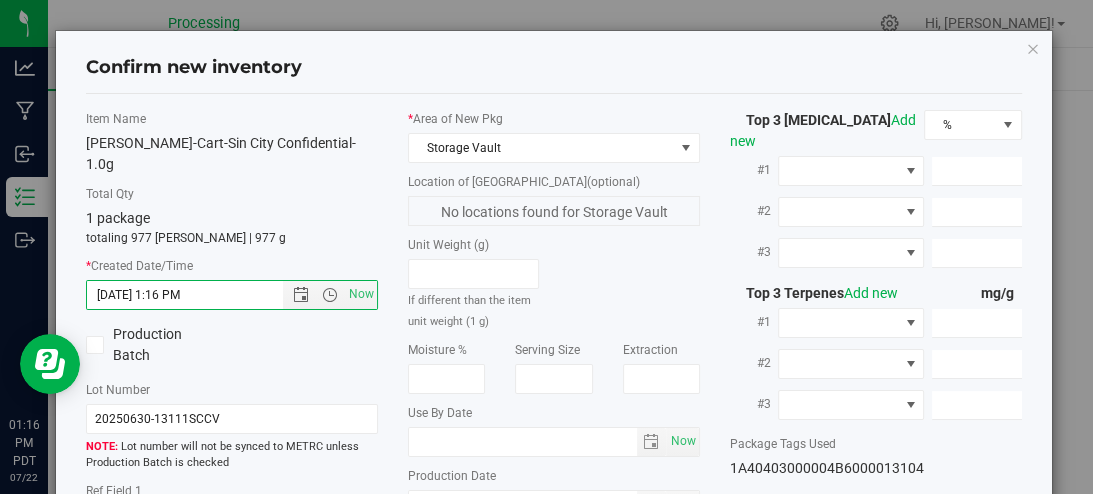 scroll, scrollTop: 80, scrollLeft: 0, axis: vertical 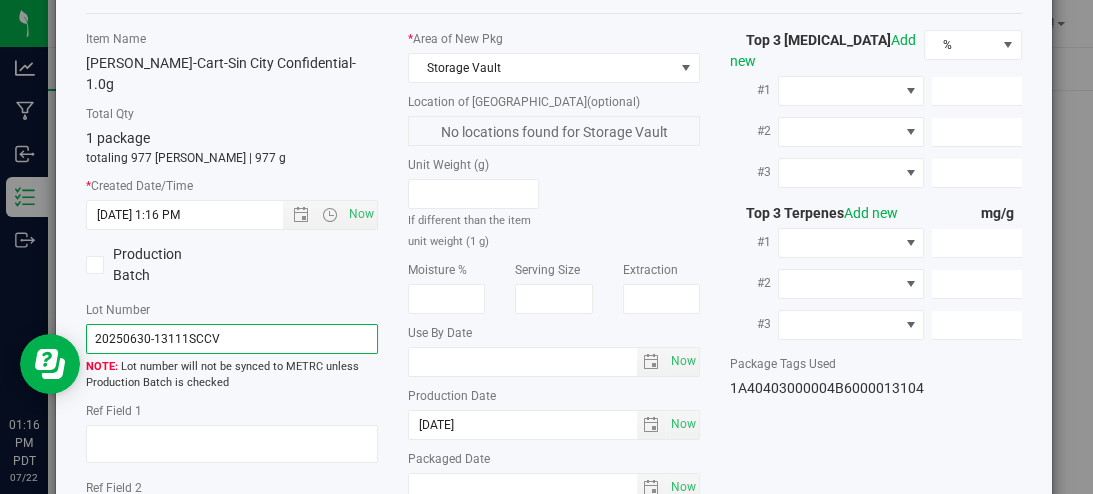 click on "20250630-13111SCCV" at bounding box center [232, 339] 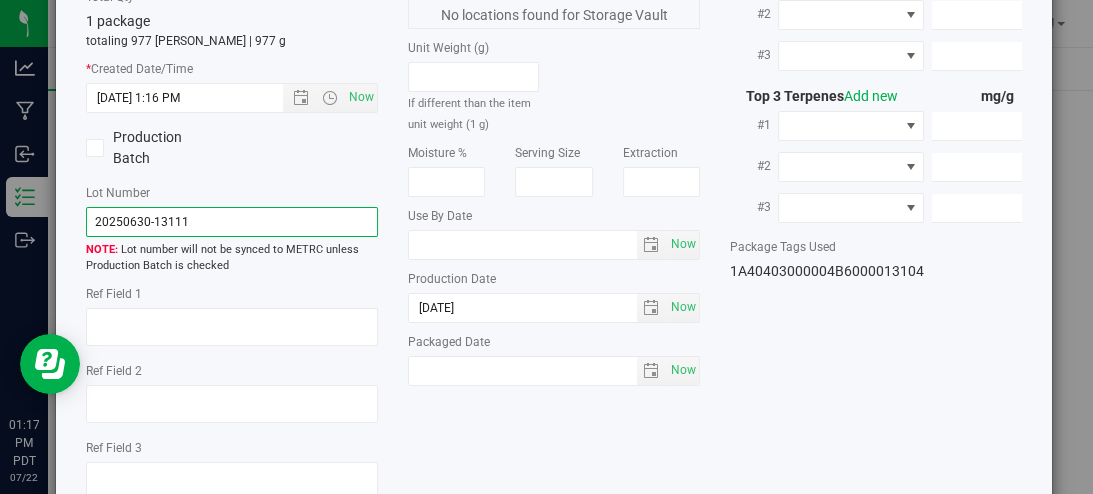 scroll, scrollTop: 311, scrollLeft: 0, axis: vertical 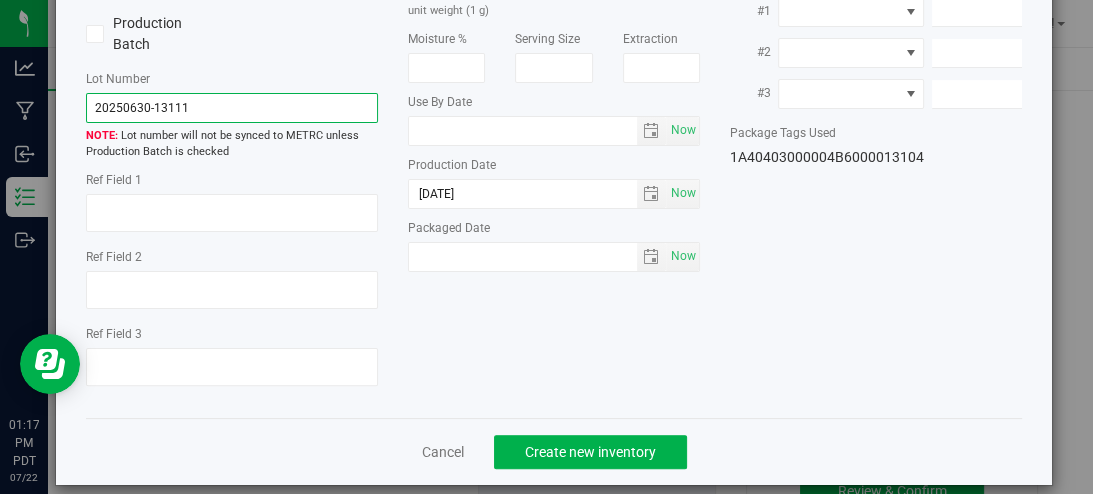 type on "20250630-13111" 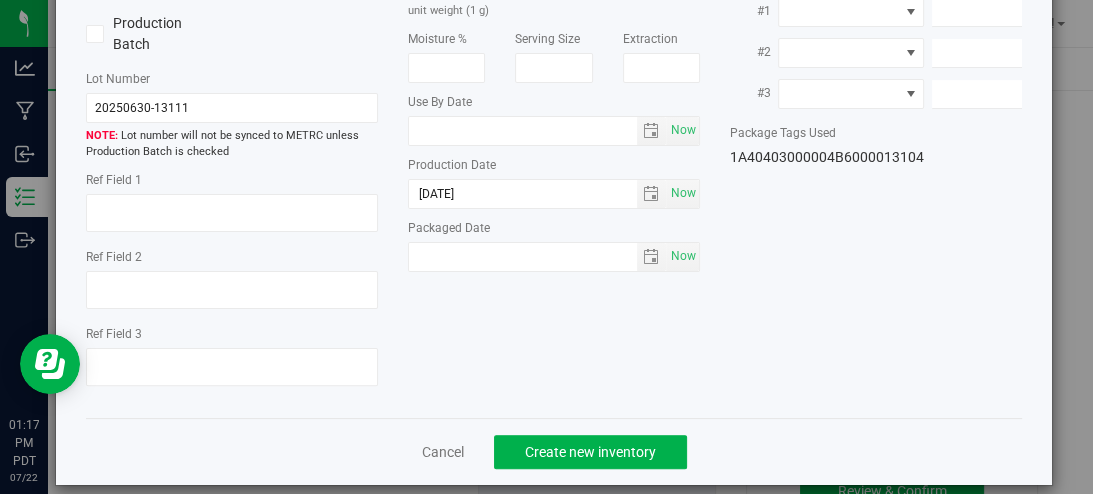 click on "Item Name
[PERSON_NAME]-Cart-Sin City Confidential-1.0g
Total Qty
1 package  totaling 977 [PERSON_NAME] | 977 g
*
Created Date/Time
[DATE] 1:16 PM
Now
Production Batch
Lot Number
20250630-13111" at bounding box center (553, 100) 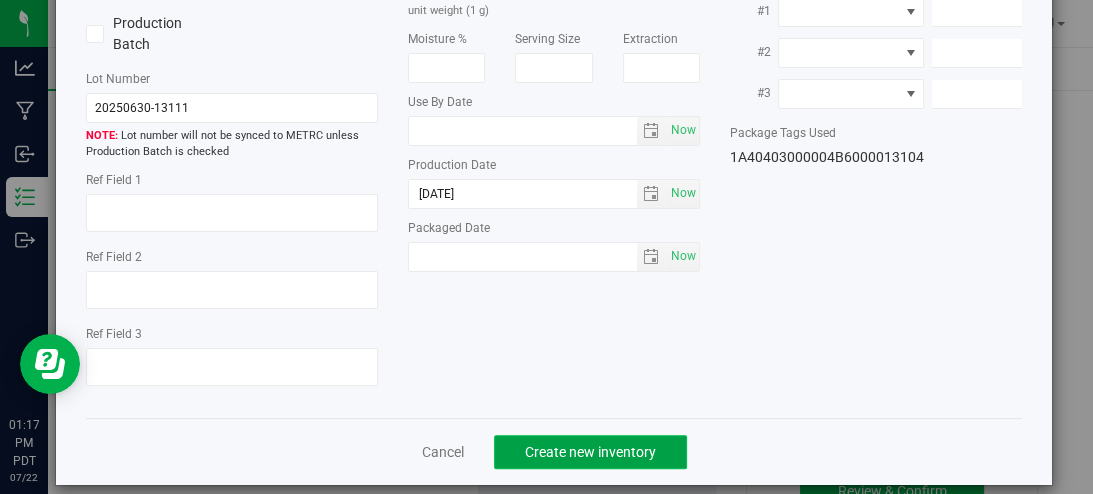 click on "Create new inventory" 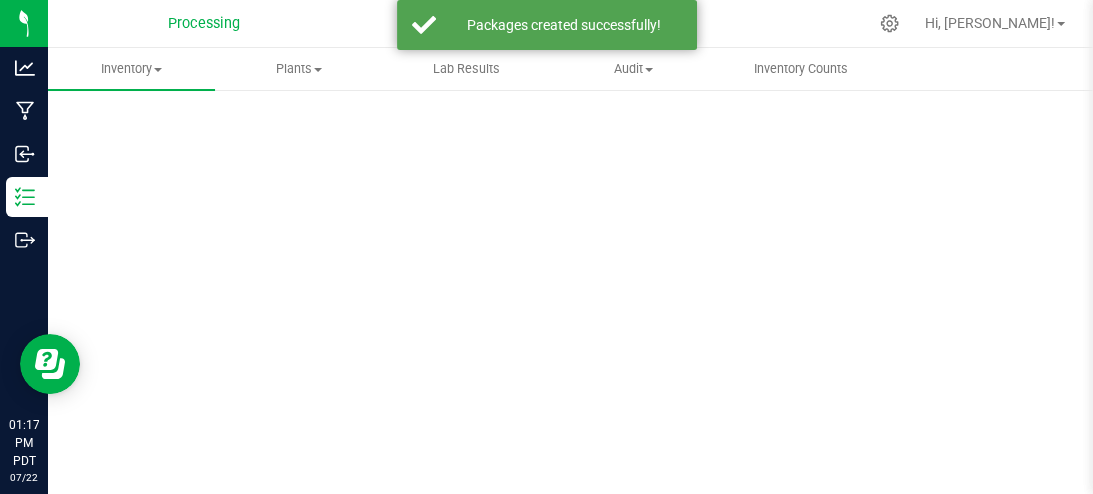 scroll, scrollTop: 219, scrollLeft: 0, axis: vertical 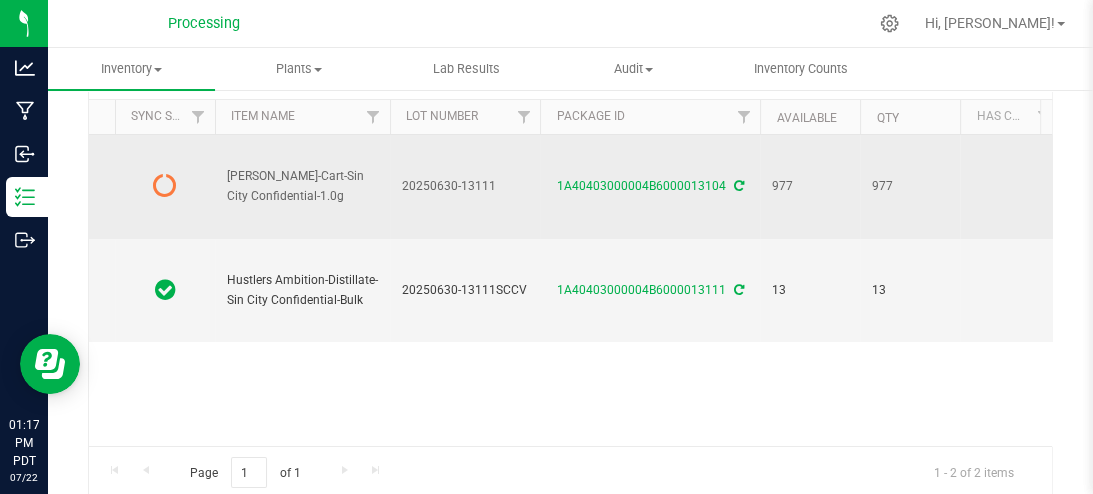 click on "20250630-13111" at bounding box center (465, 186) 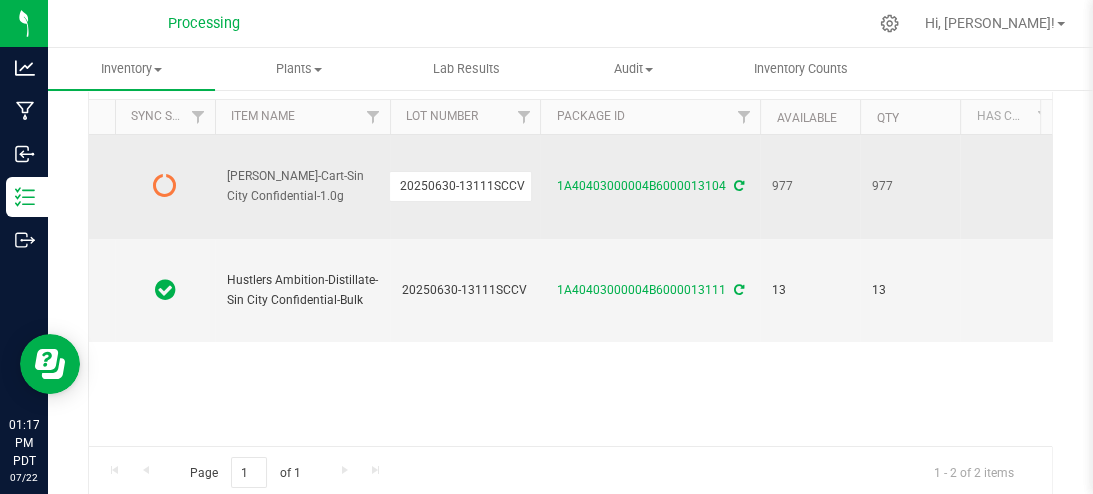 type on "20250630-13111SCCV" 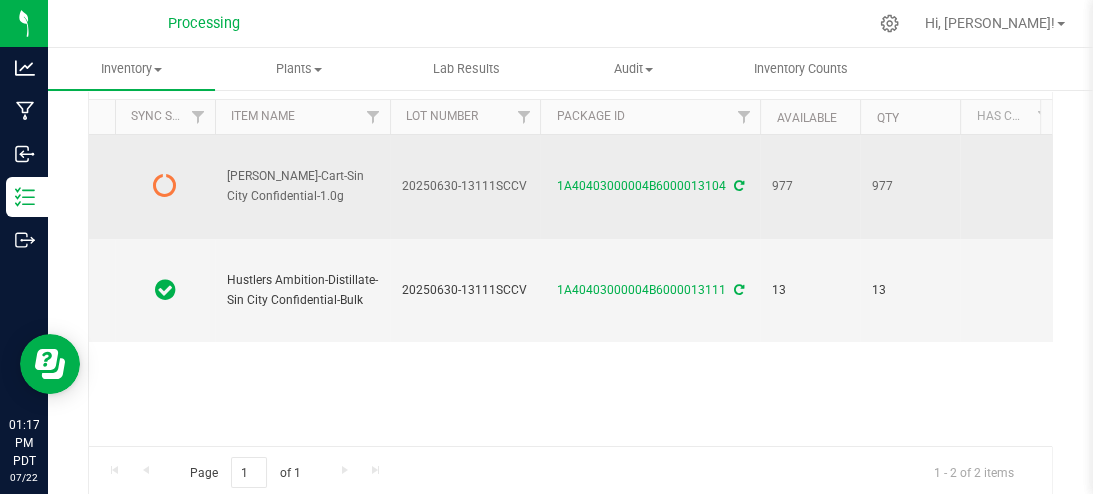 click at bounding box center (739, 186) 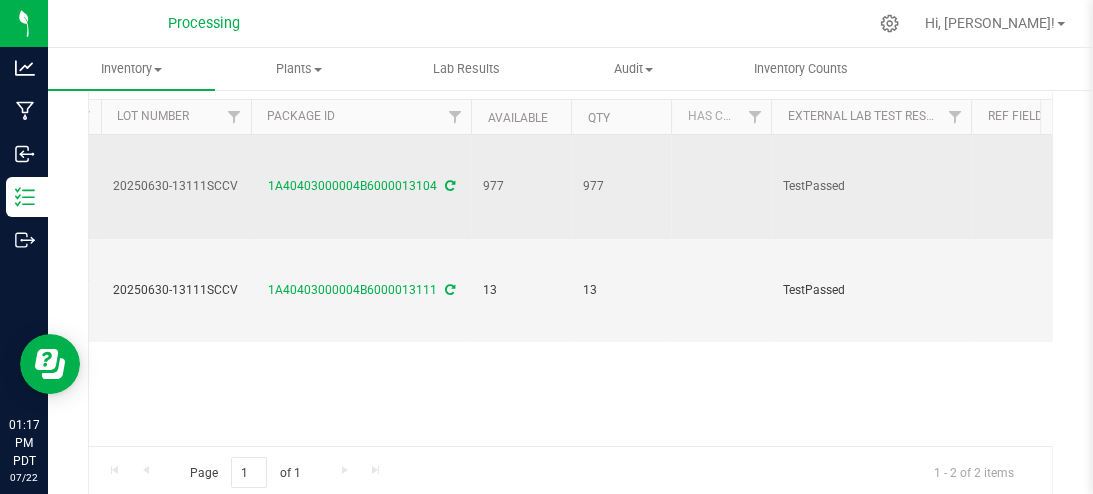 click on "20250630-13111SCCV" at bounding box center (176, 186) 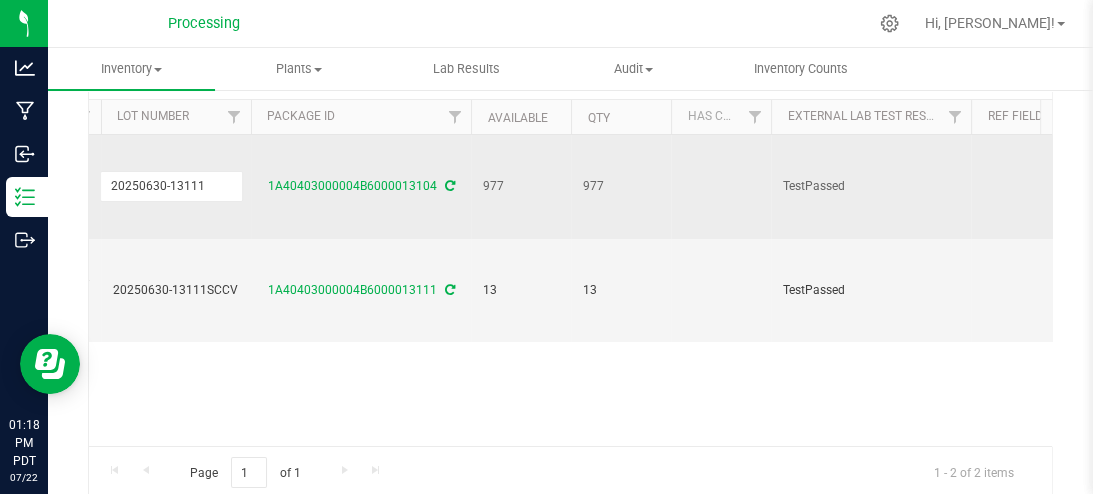 type on "20250630-13111SCCV" 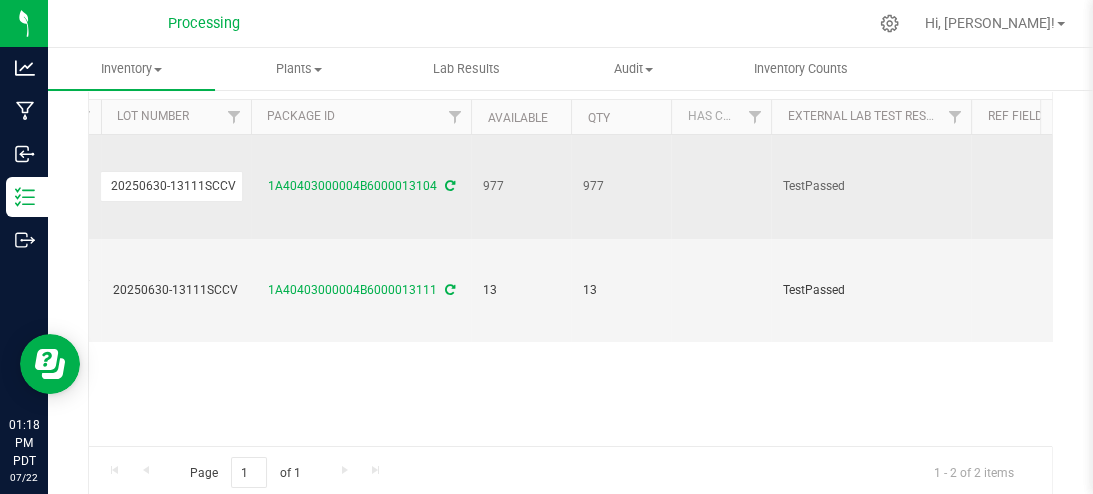 click on "TestPassed" at bounding box center (871, 187) 